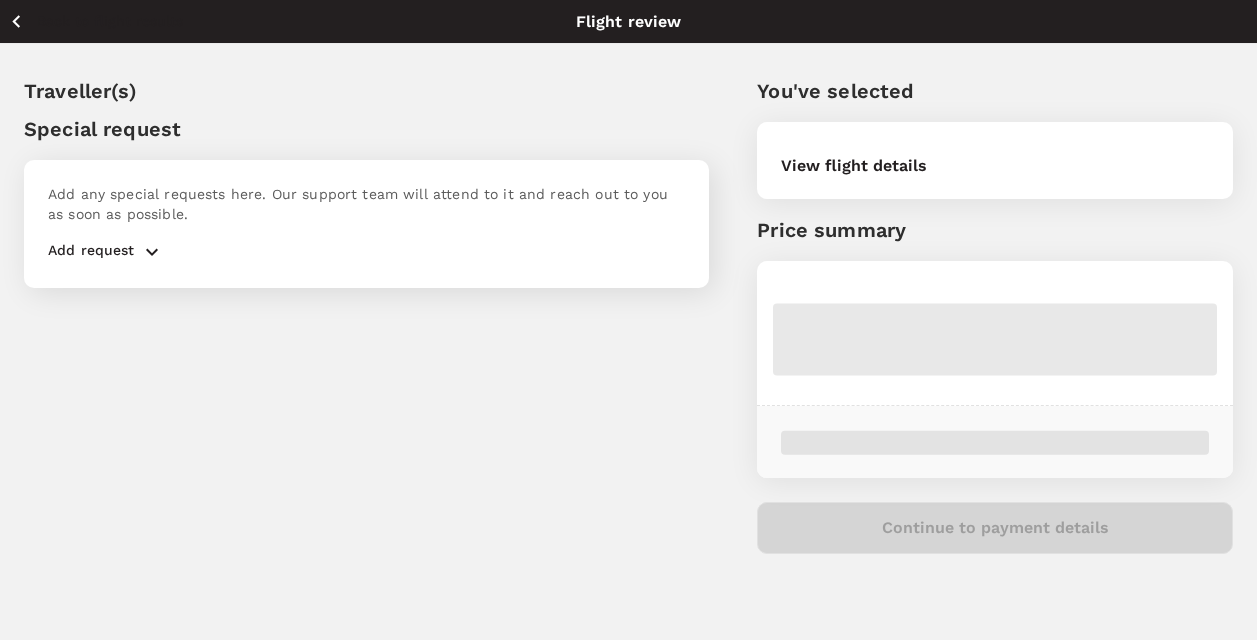 scroll, scrollTop: 0, scrollLeft: 0, axis: both 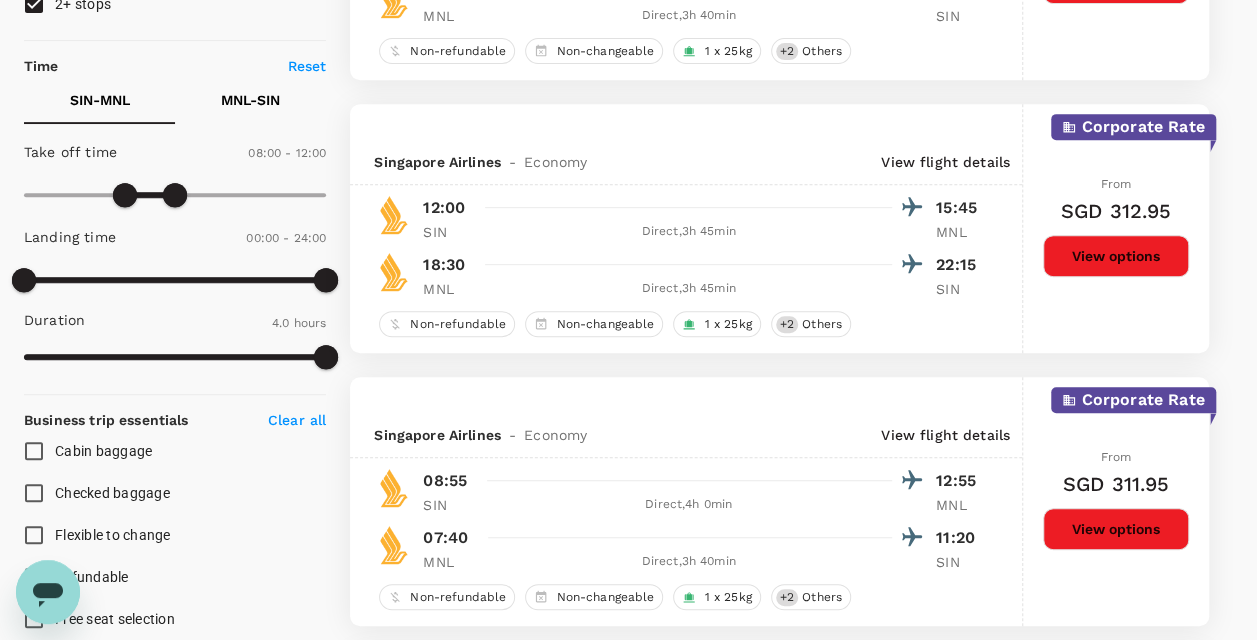 click on "MNL - SIN" at bounding box center [250, 100] 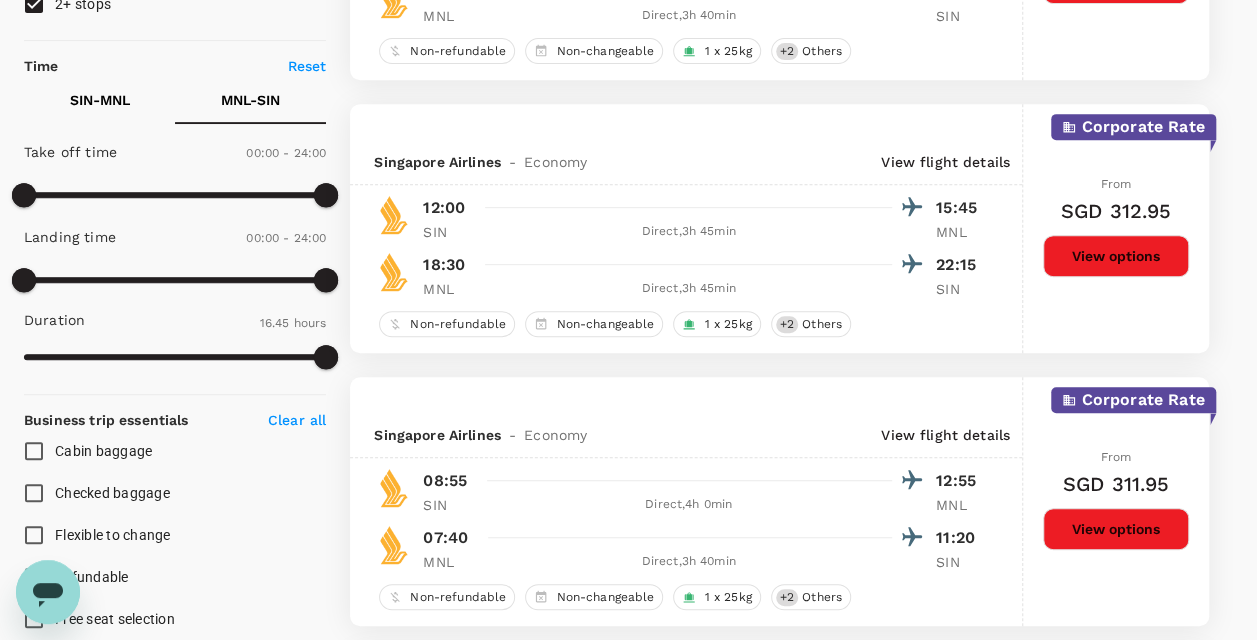 checkbox on "false" 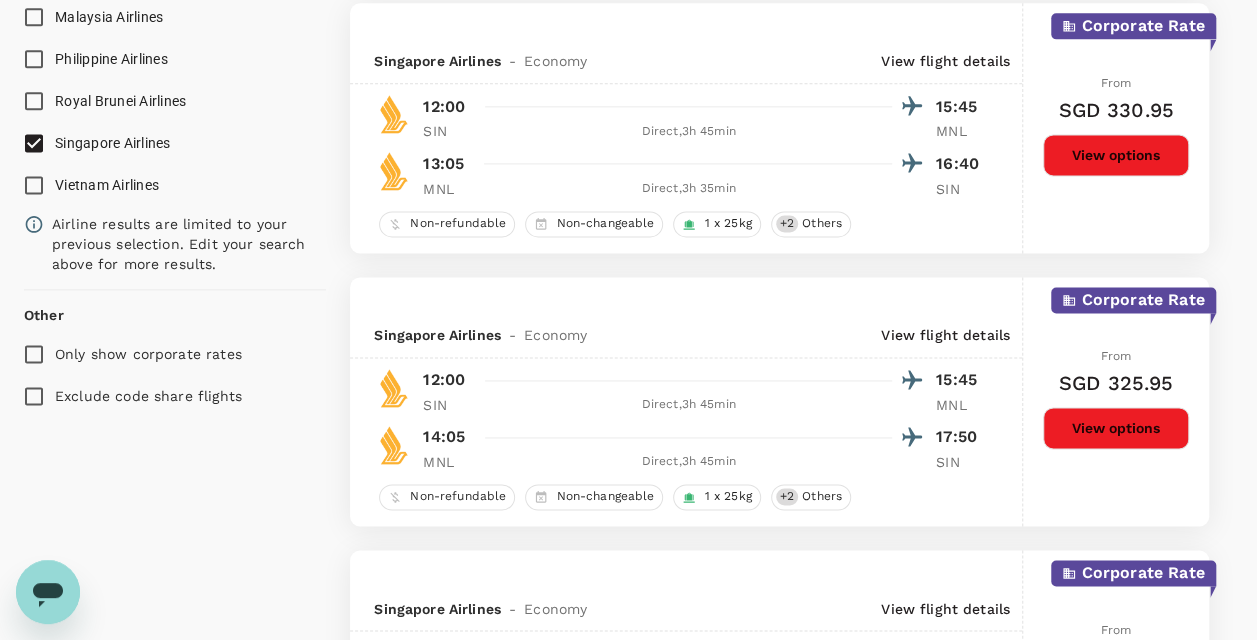 scroll, scrollTop: 1600, scrollLeft: 0, axis: vertical 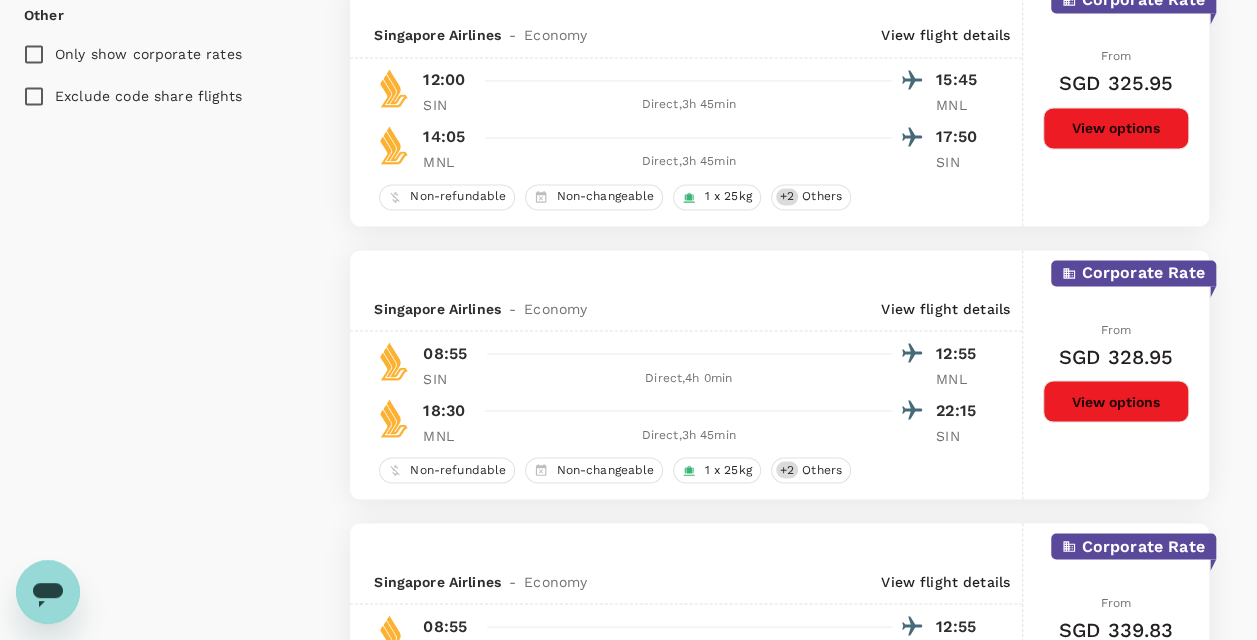 click on "View options" at bounding box center (1116, 401) 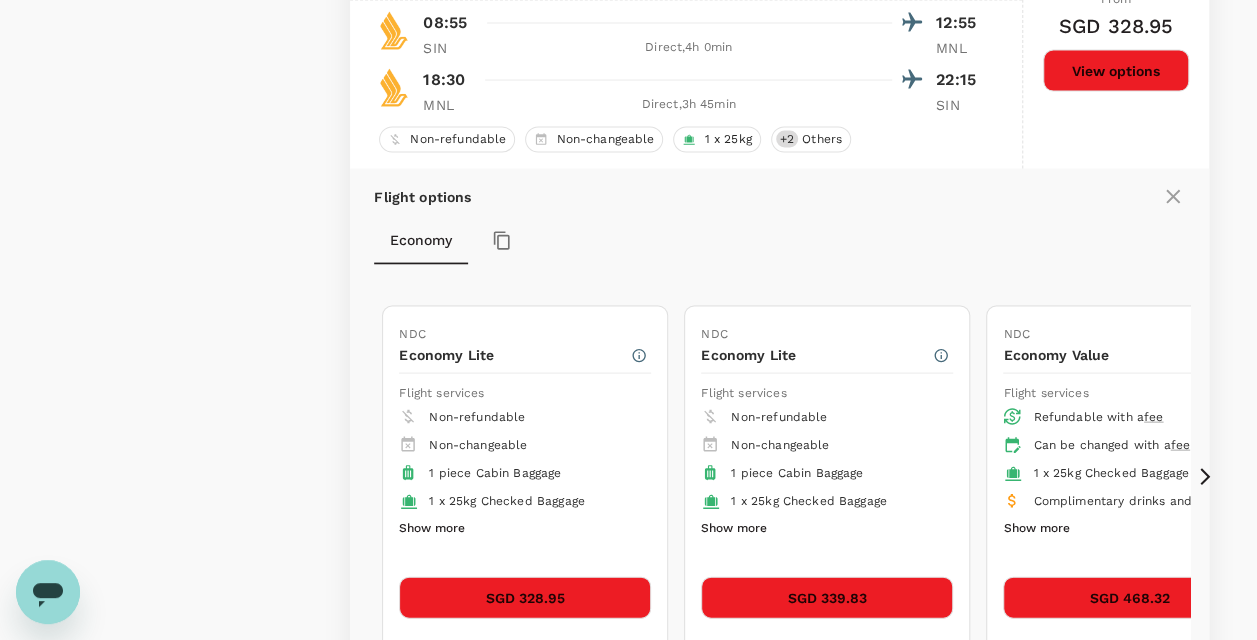 scroll, scrollTop: 2047, scrollLeft: 0, axis: vertical 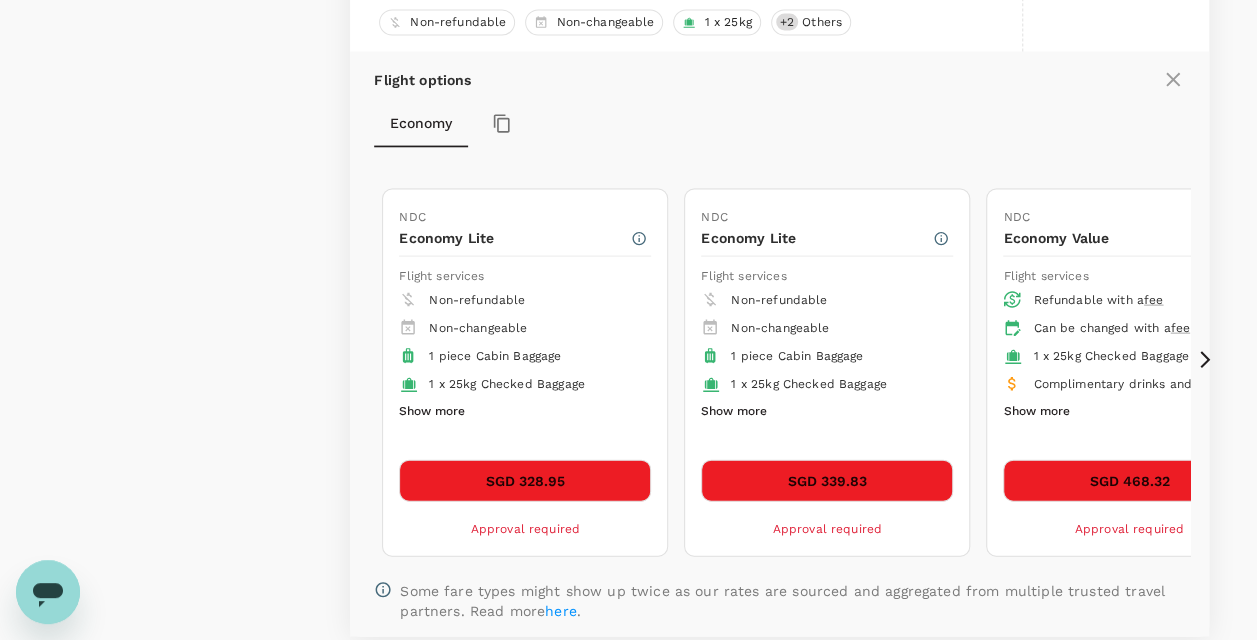 click on "SGD 468.32" at bounding box center [1129, 481] 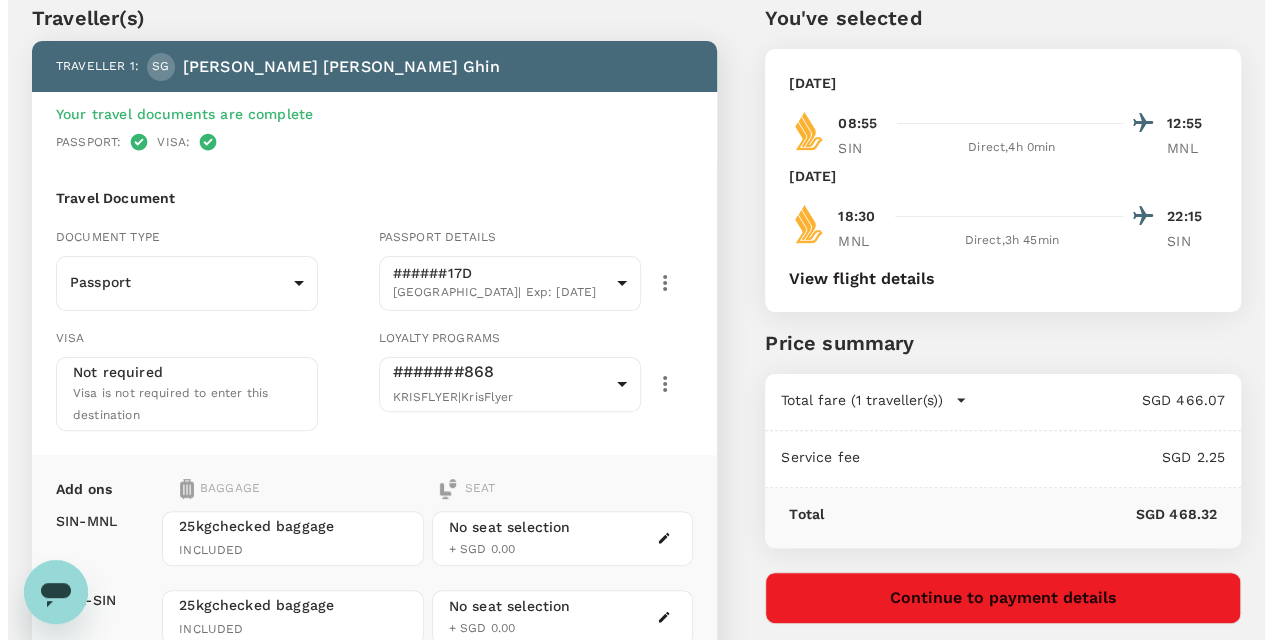 scroll, scrollTop: 100, scrollLeft: 0, axis: vertical 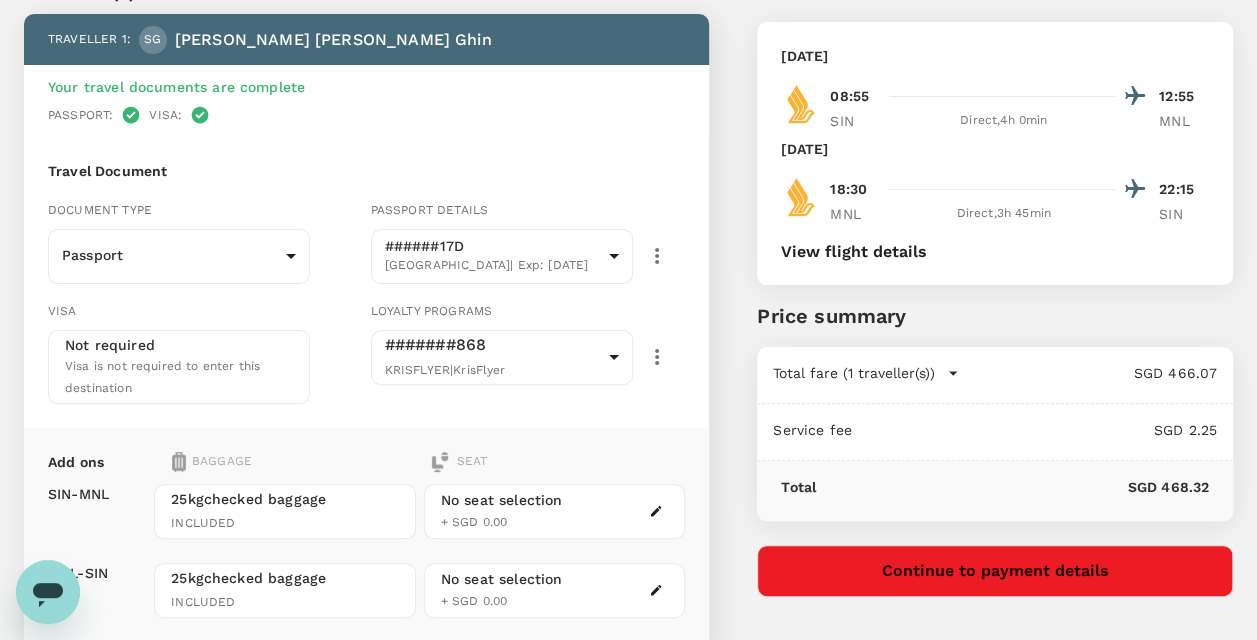 click 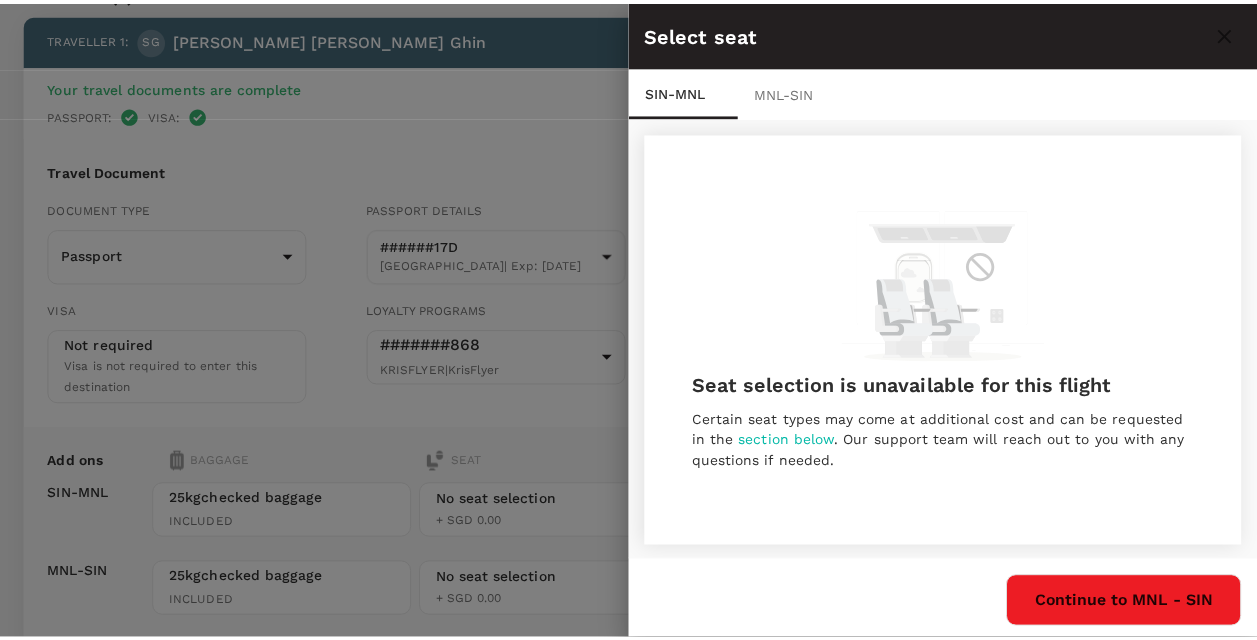 scroll, scrollTop: 2, scrollLeft: 0, axis: vertical 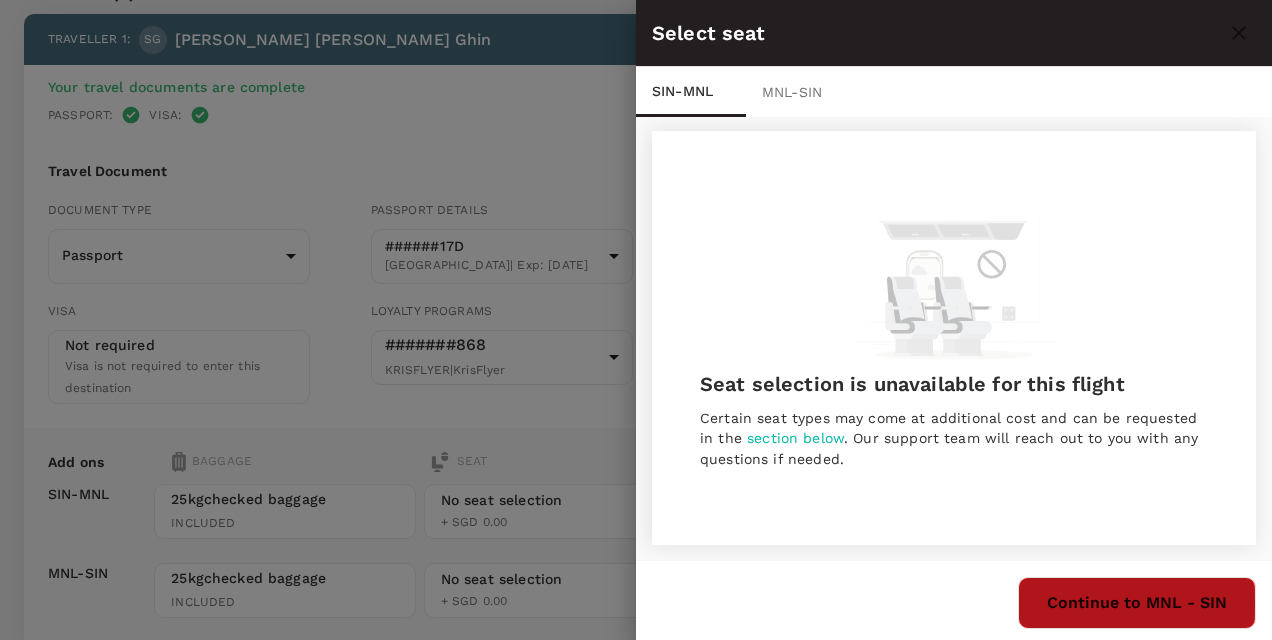 click on "Continue to   MNL - SIN" at bounding box center (1137, 603) 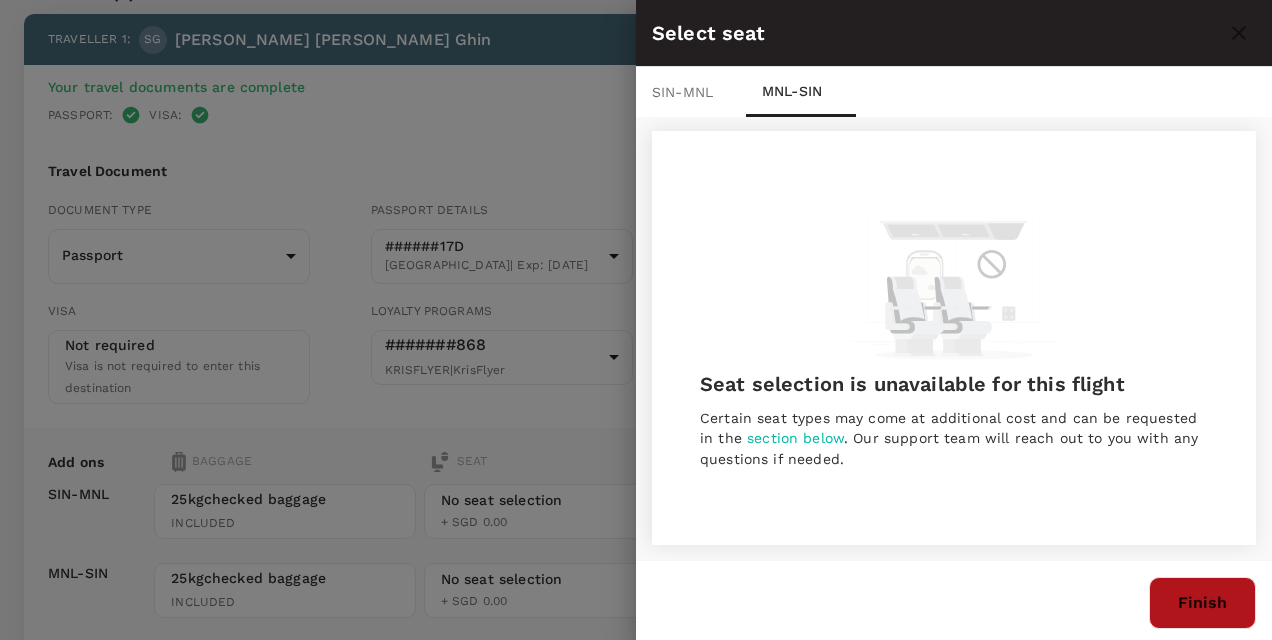 click on "Finish" at bounding box center (1202, 603) 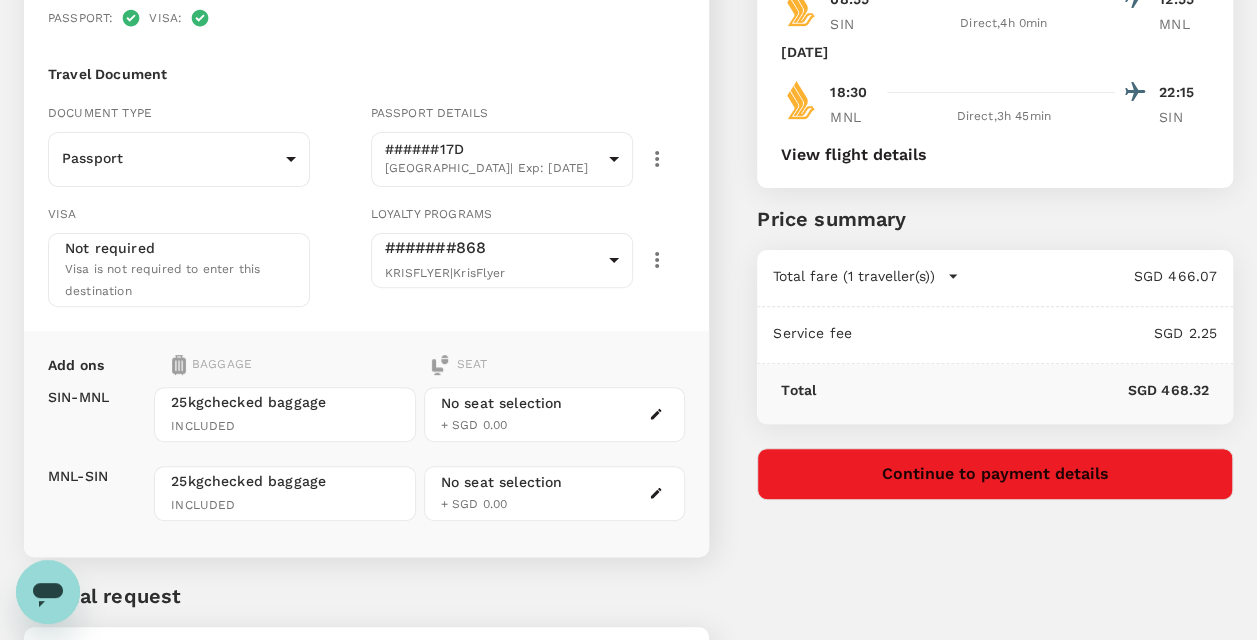 scroll, scrollTop: 200, scrollLeft: 0, axis: vertical 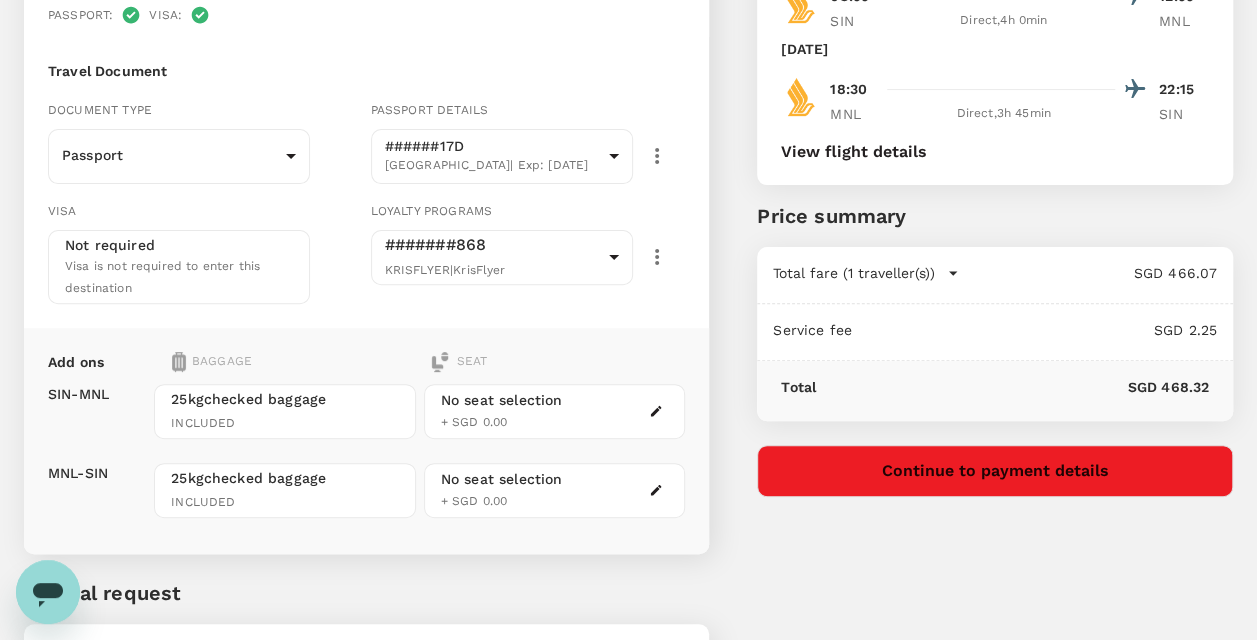 click on "Continue to payment details" at bounding box center [995, 471] 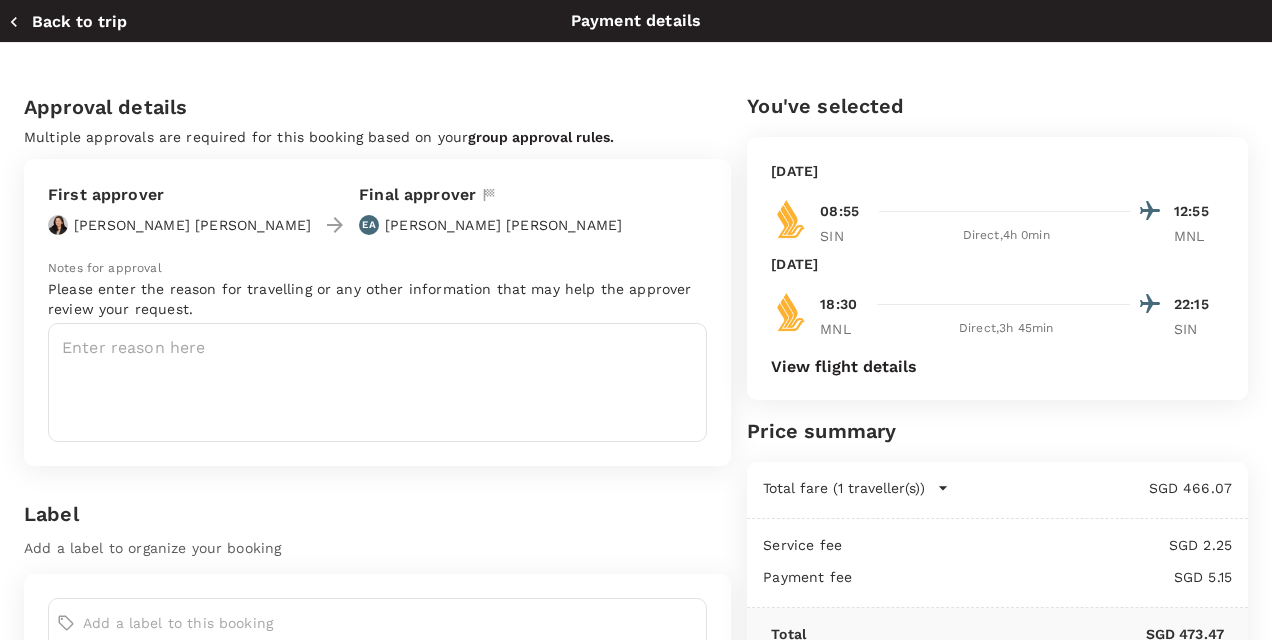 scroll, scrollTop: 100, scrollLeft: 0, axis: vertical 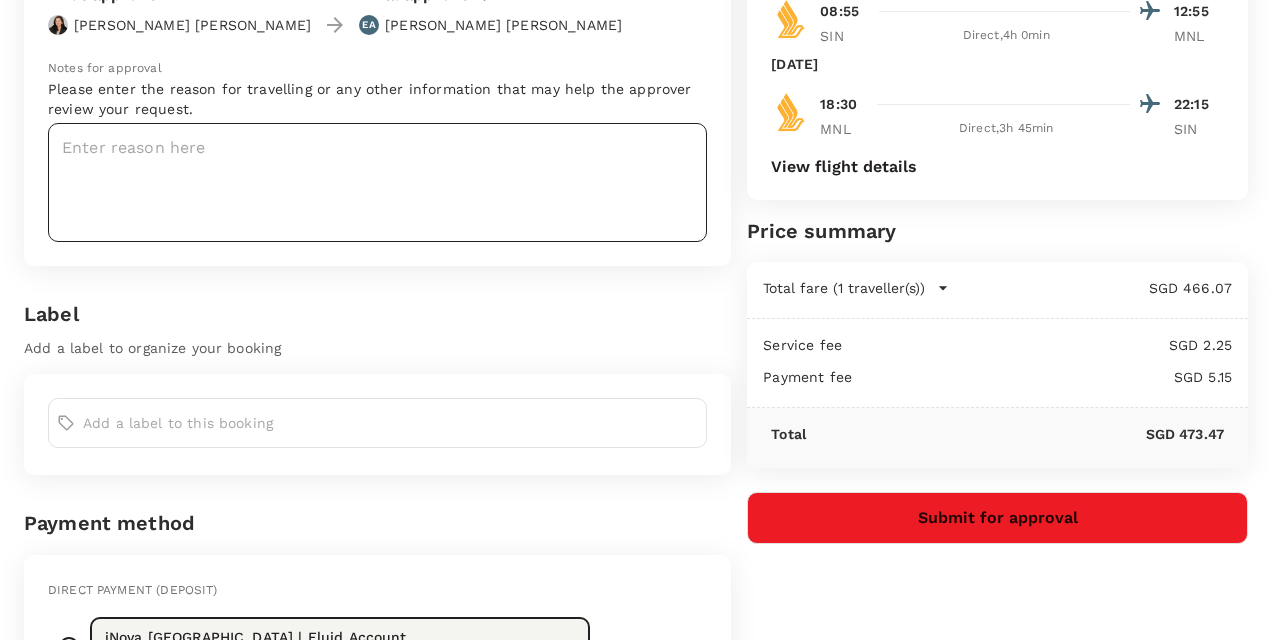 click at bounding box center [377, 182] 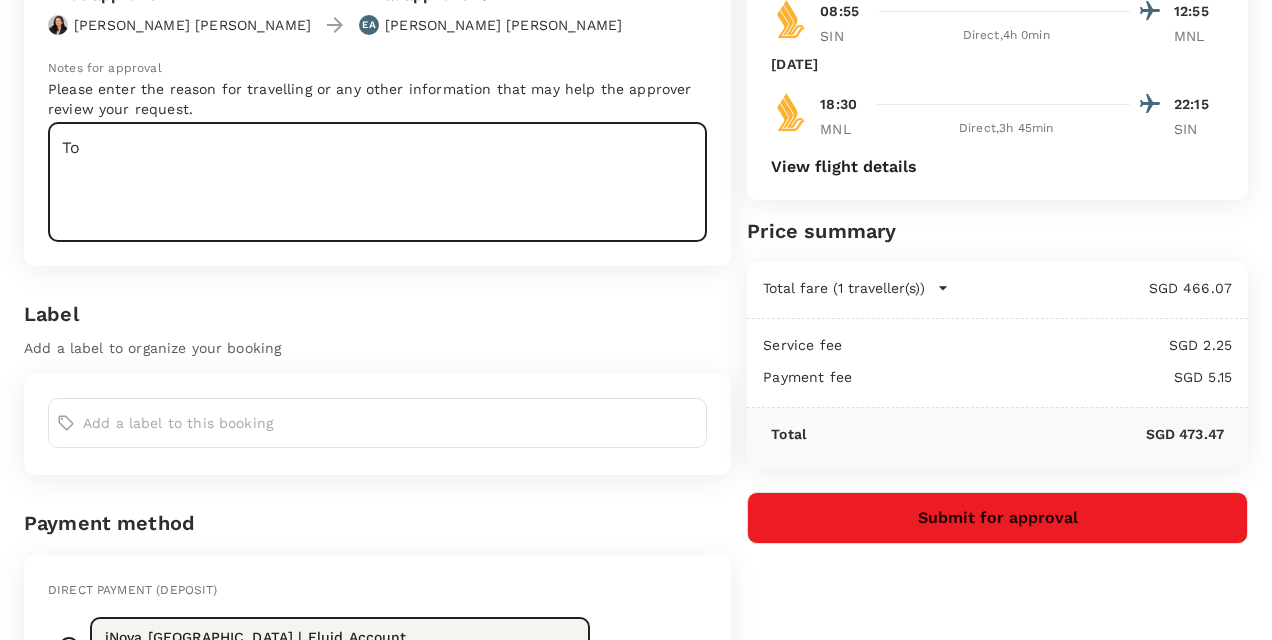 type on "T" 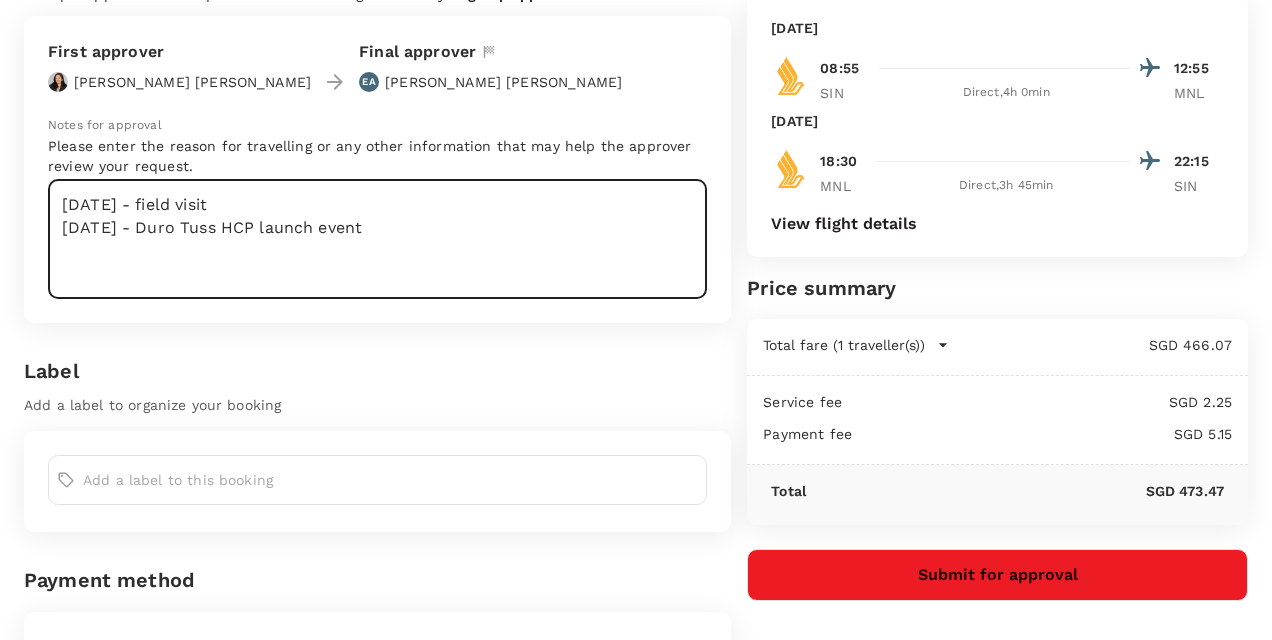 scroll, scrollTop: 100, scrollLeft: 0, axis: vertical 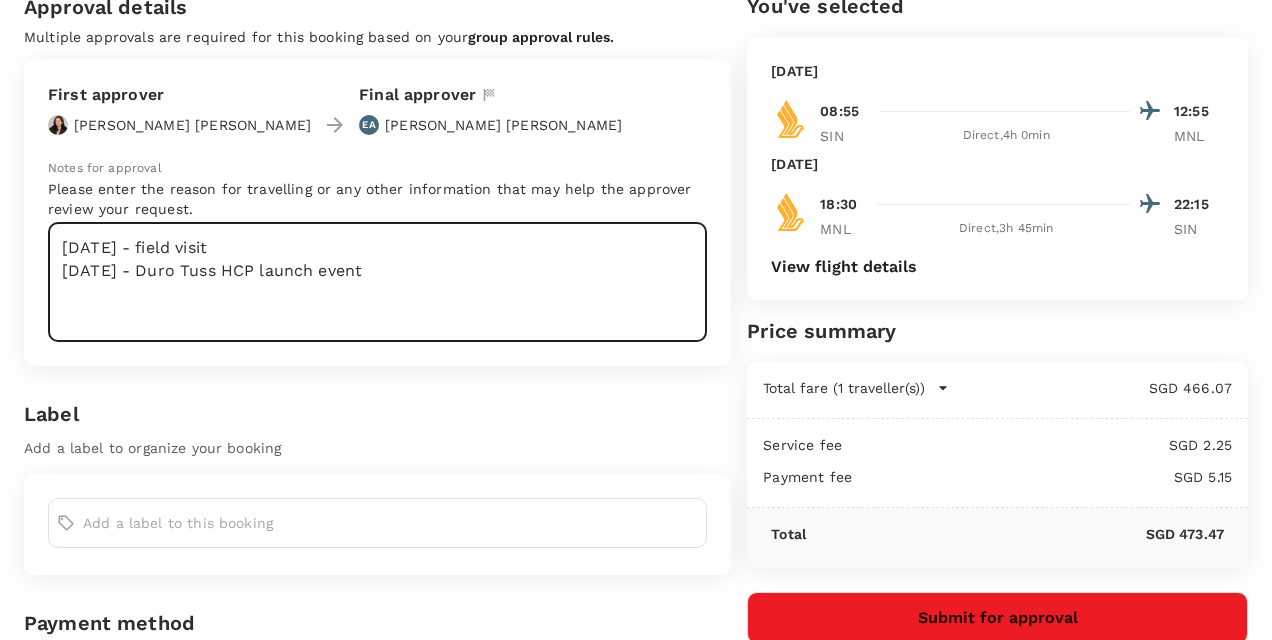 drag, startPoint x: 65, startPoint y: 244, endPoint x: 86, endPoint y: 253, distance: 22.847319 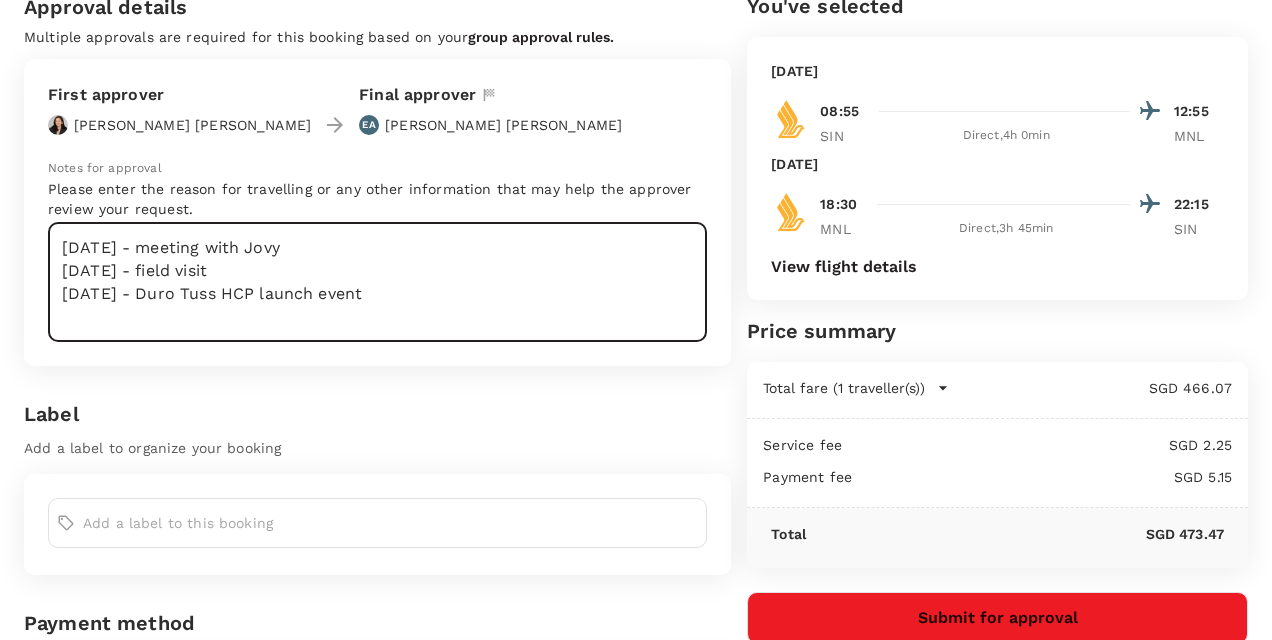 click on "5 Aug - meeting with Jovy
6 Aug - field visit
7 Aug - Duro Tuss HCP launch event" at bounding box center [377, 282] 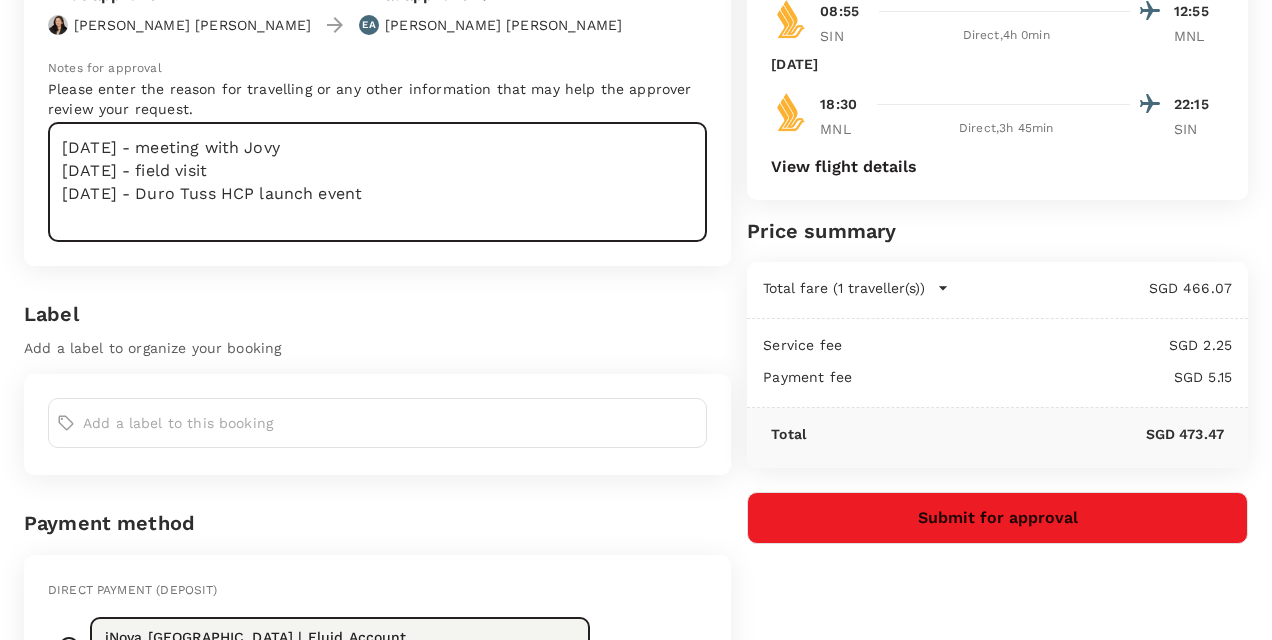 click on "5 Aug - meeting with Jovy
6 Aug - field visit
7 Aug - Duro Tuss HCP launch event" at bounding box center [377, 182] 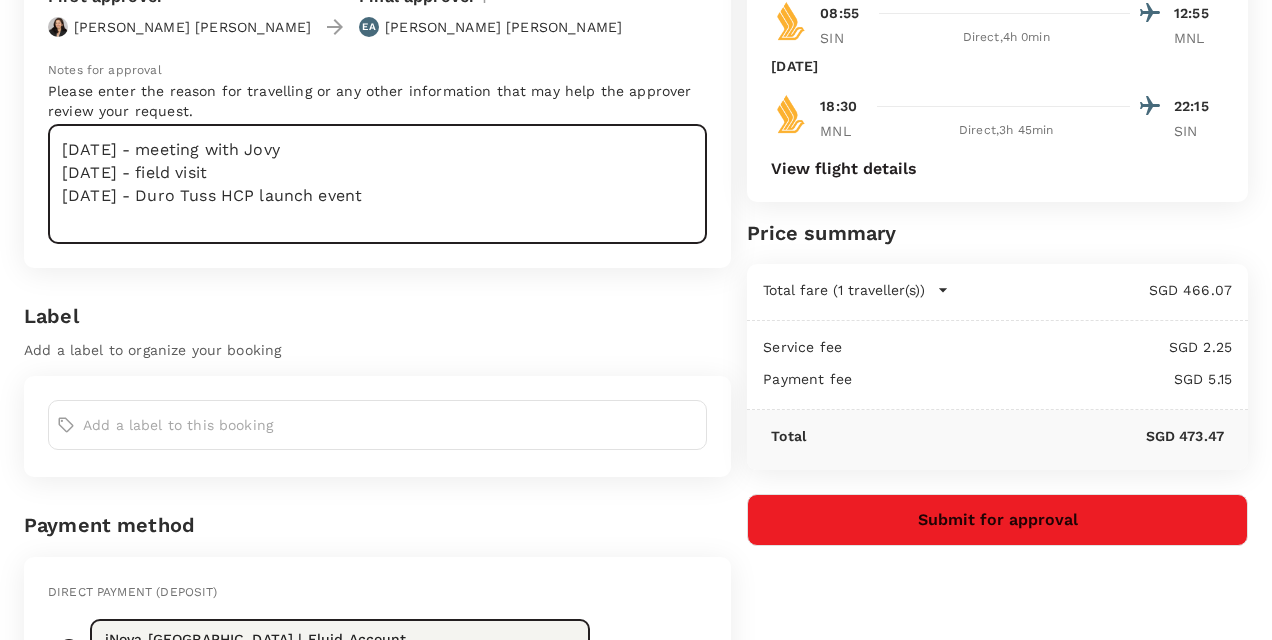 scroll, scrollTop: 100, scrollLeft: 0, axis: vertical 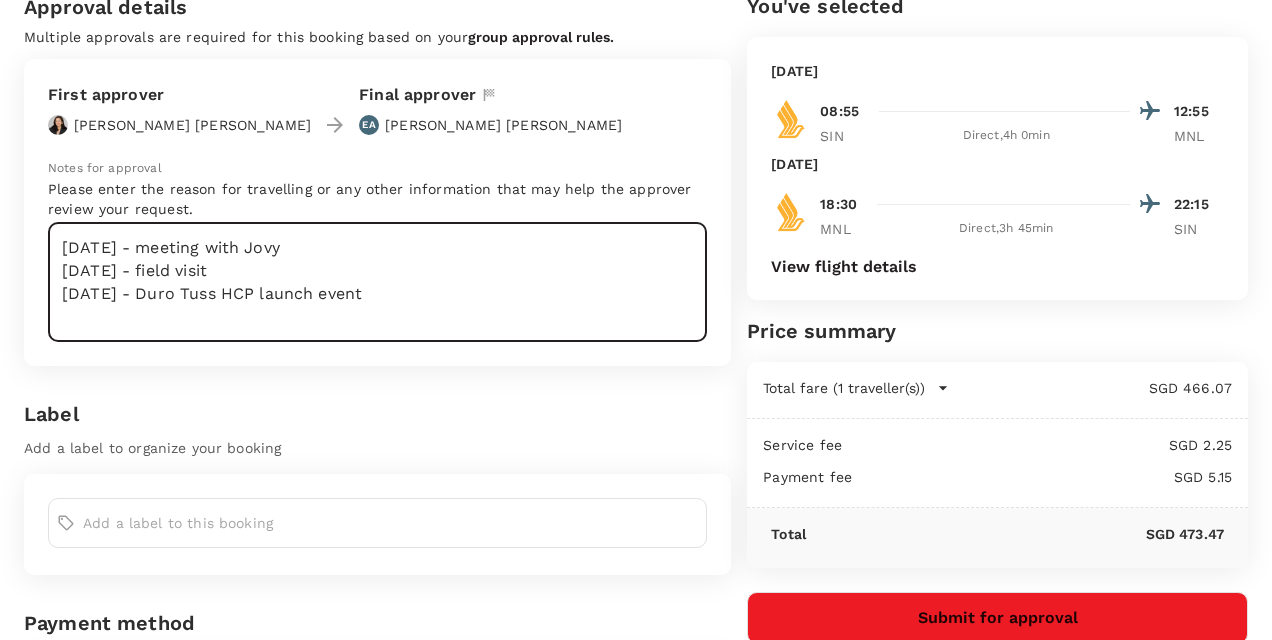 type on "5 Aug - meeting with Jovy
6 Aug - field visit
7 Aug - Duro Tuss HCP launch event" 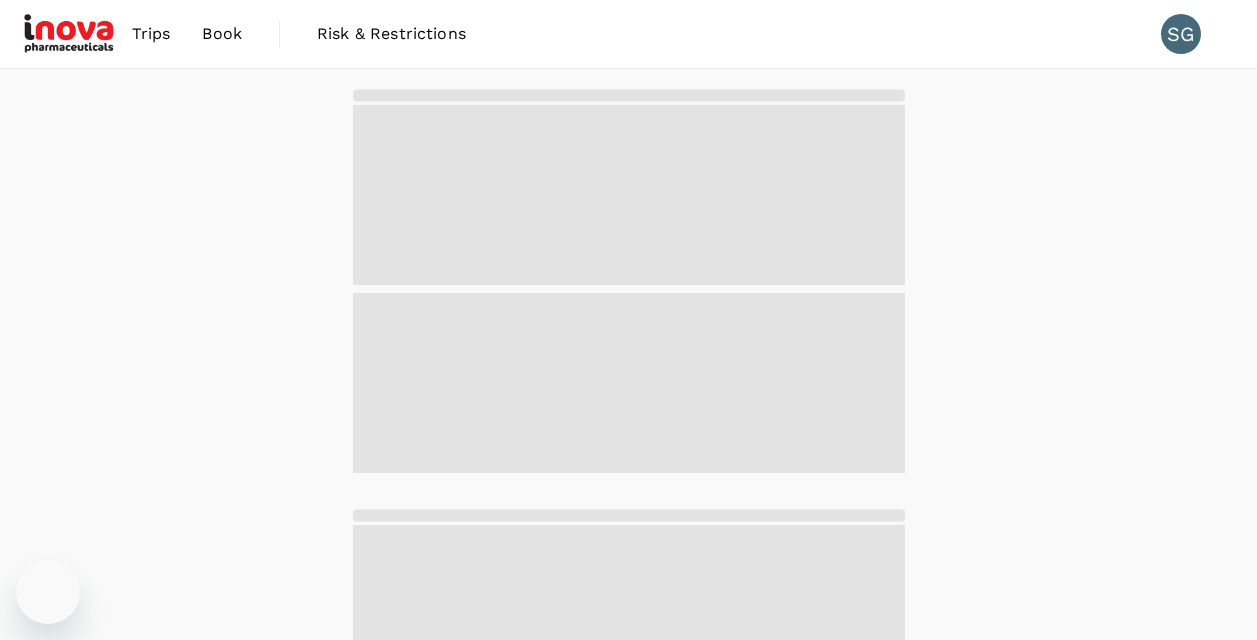 scroll, scrollTop: 0, scrollLeft: 0, axis: both 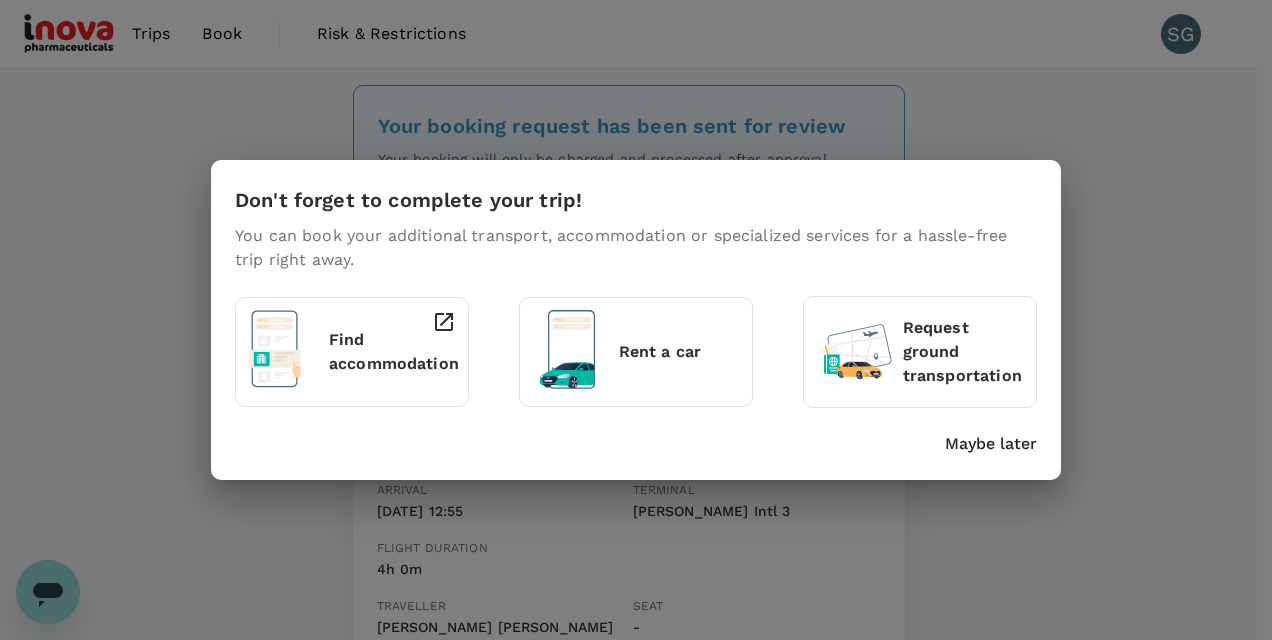 click on "Maybe later" at bounding box center (991, 444) 